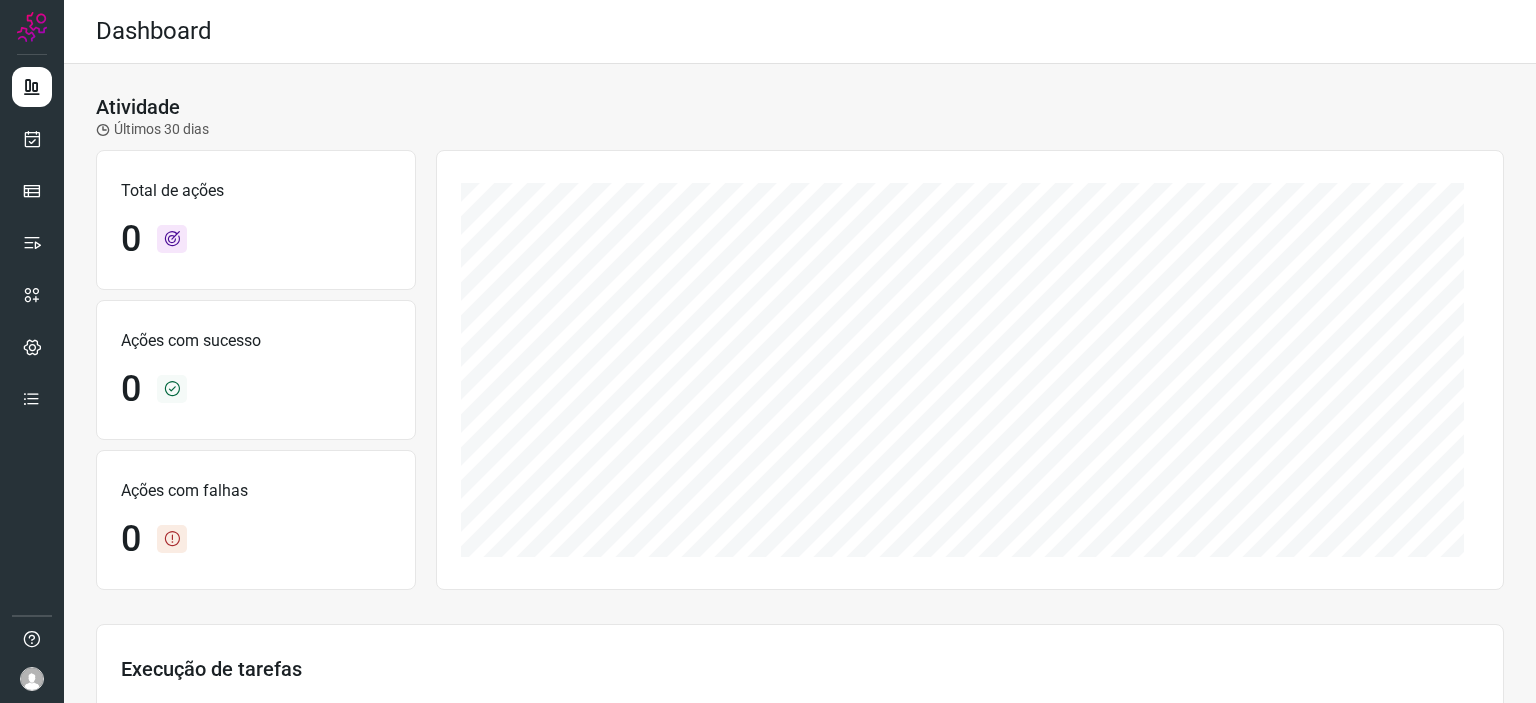 scroll, scrollTop: 0, scrollLeft: 0, axis: both 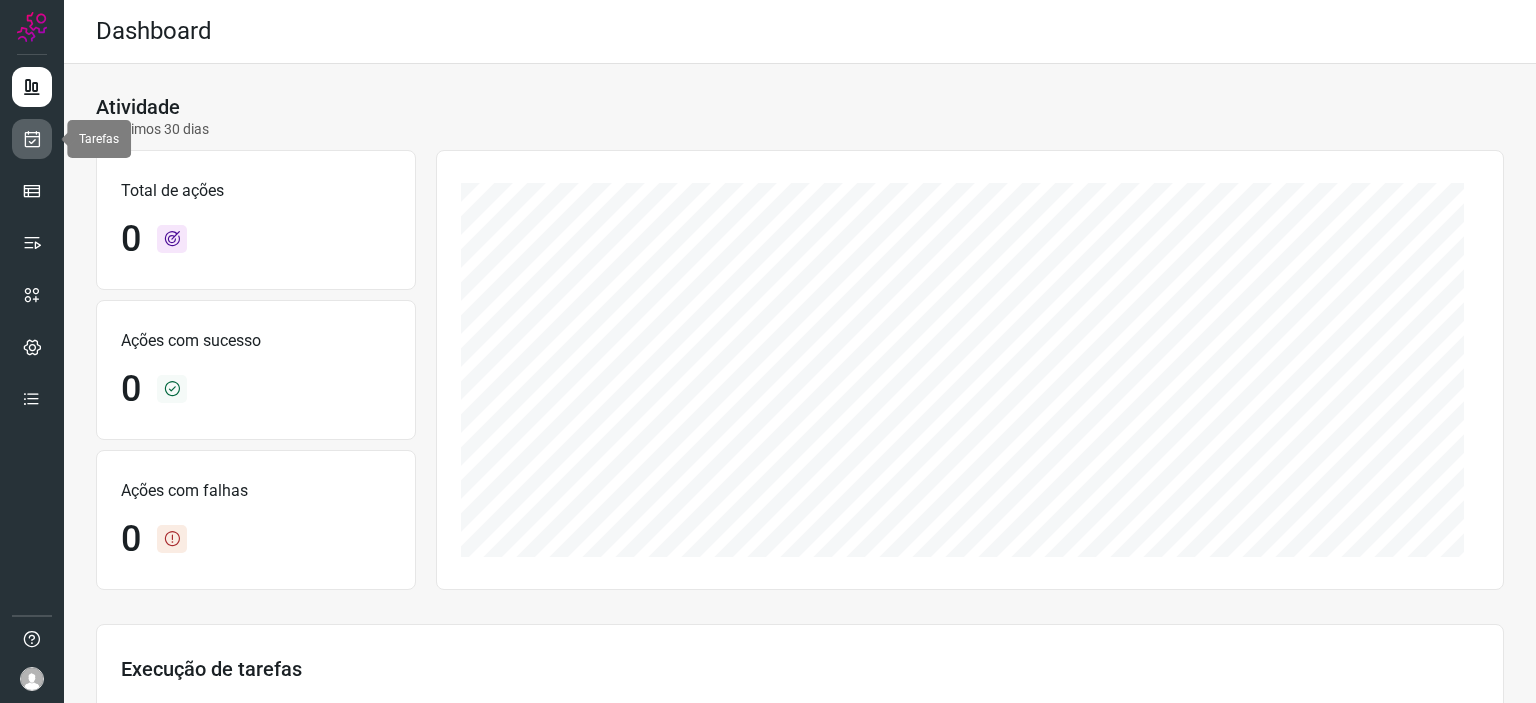 click at bounding box center (32, 139) 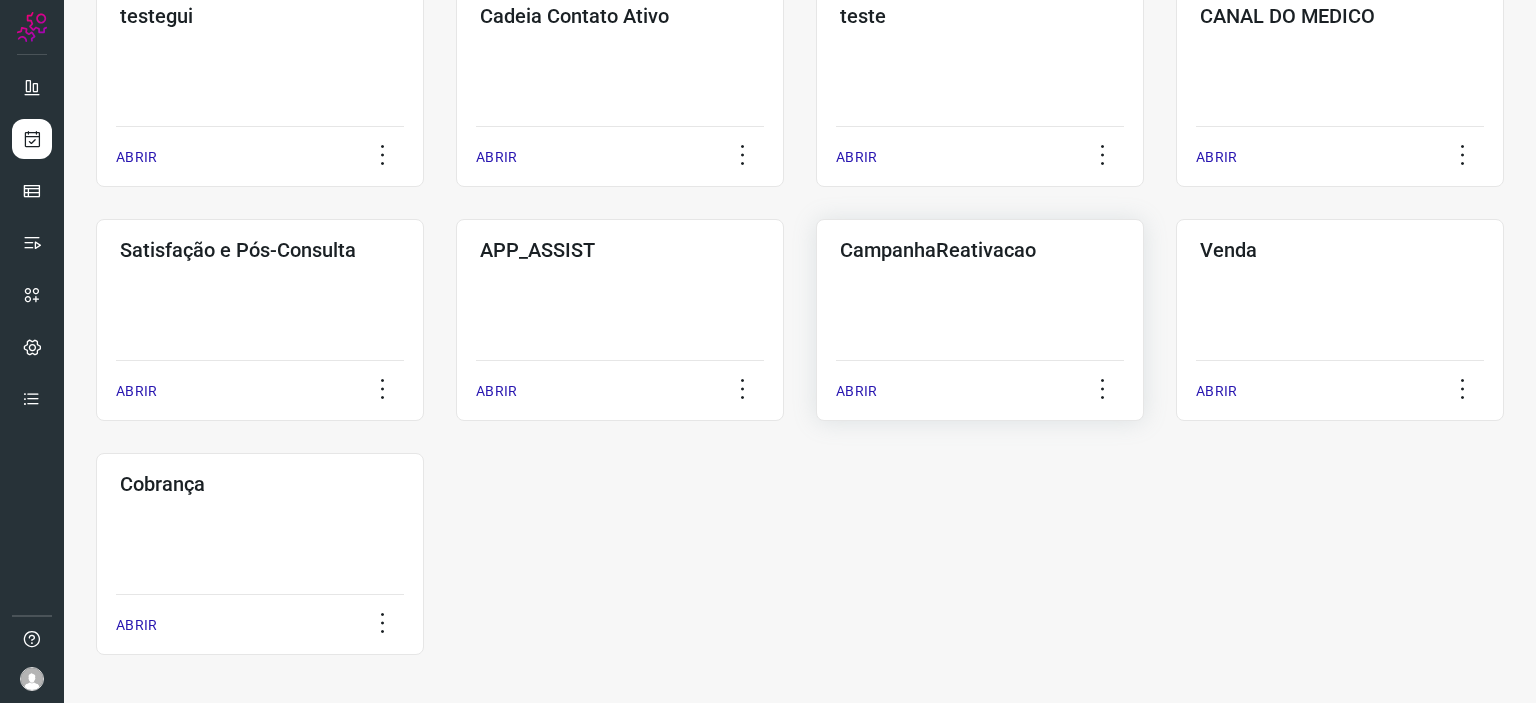 scroll, scrollTop: 644, scrollLeft: 0, axis: vertical 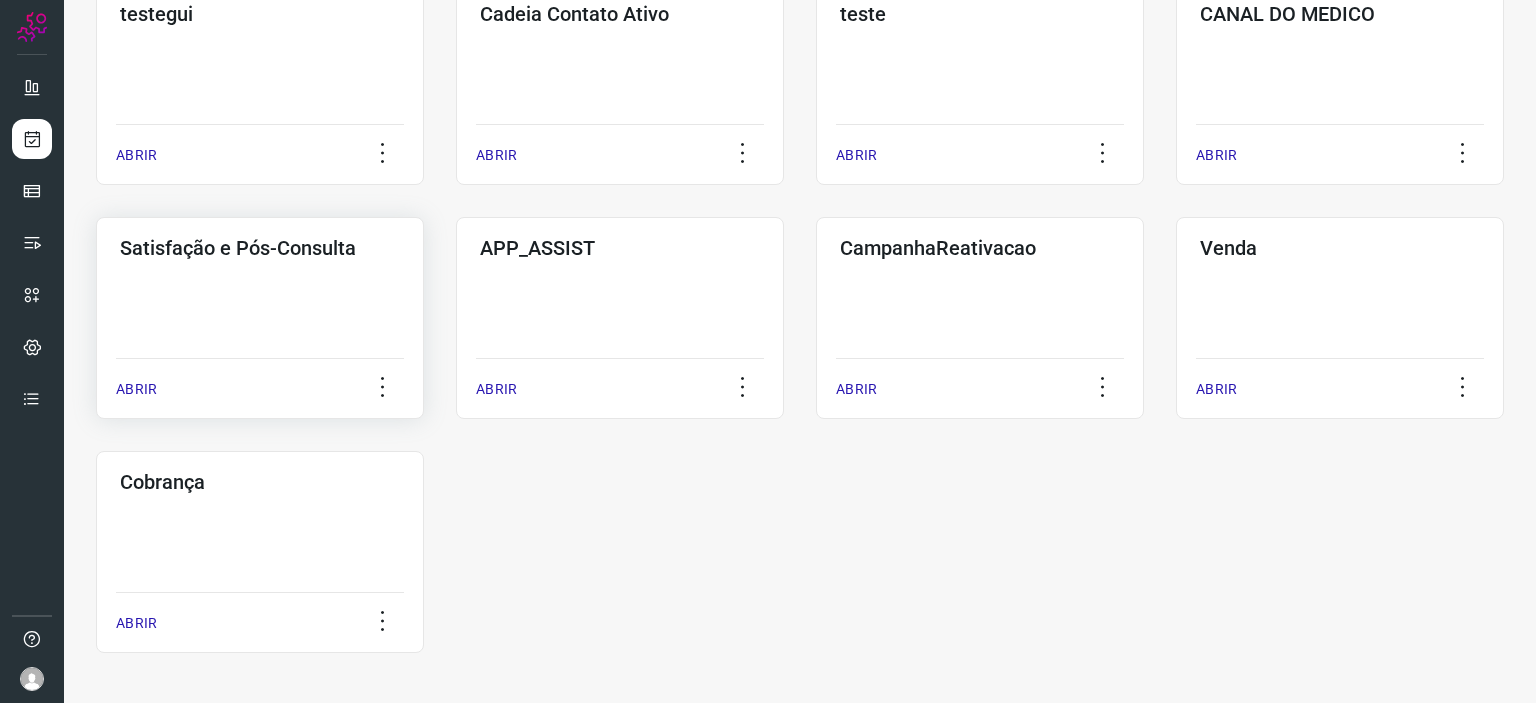 click on "Satisfação e Pós-Consulta  ABRIR" 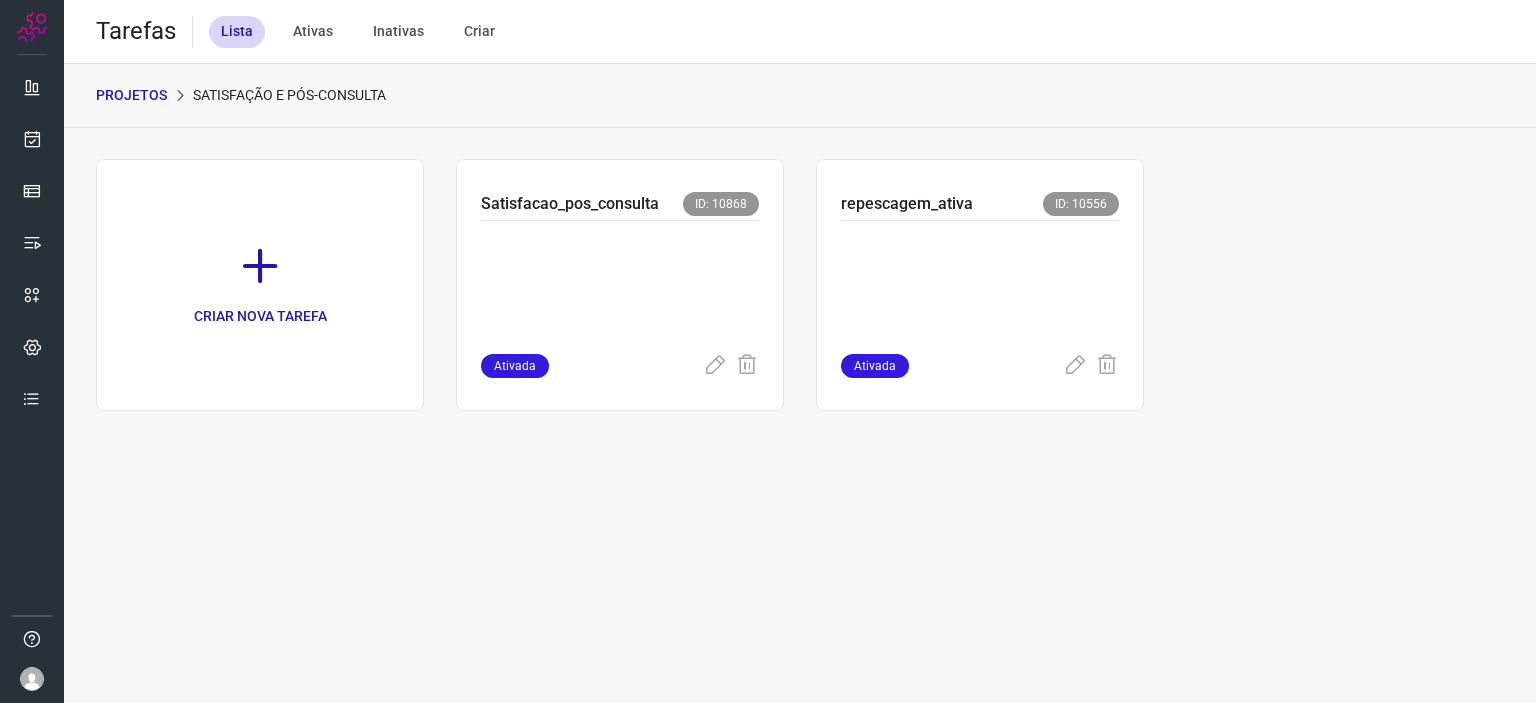 scroll, scrollTop: 0, scrollLeft: 0, axis: both 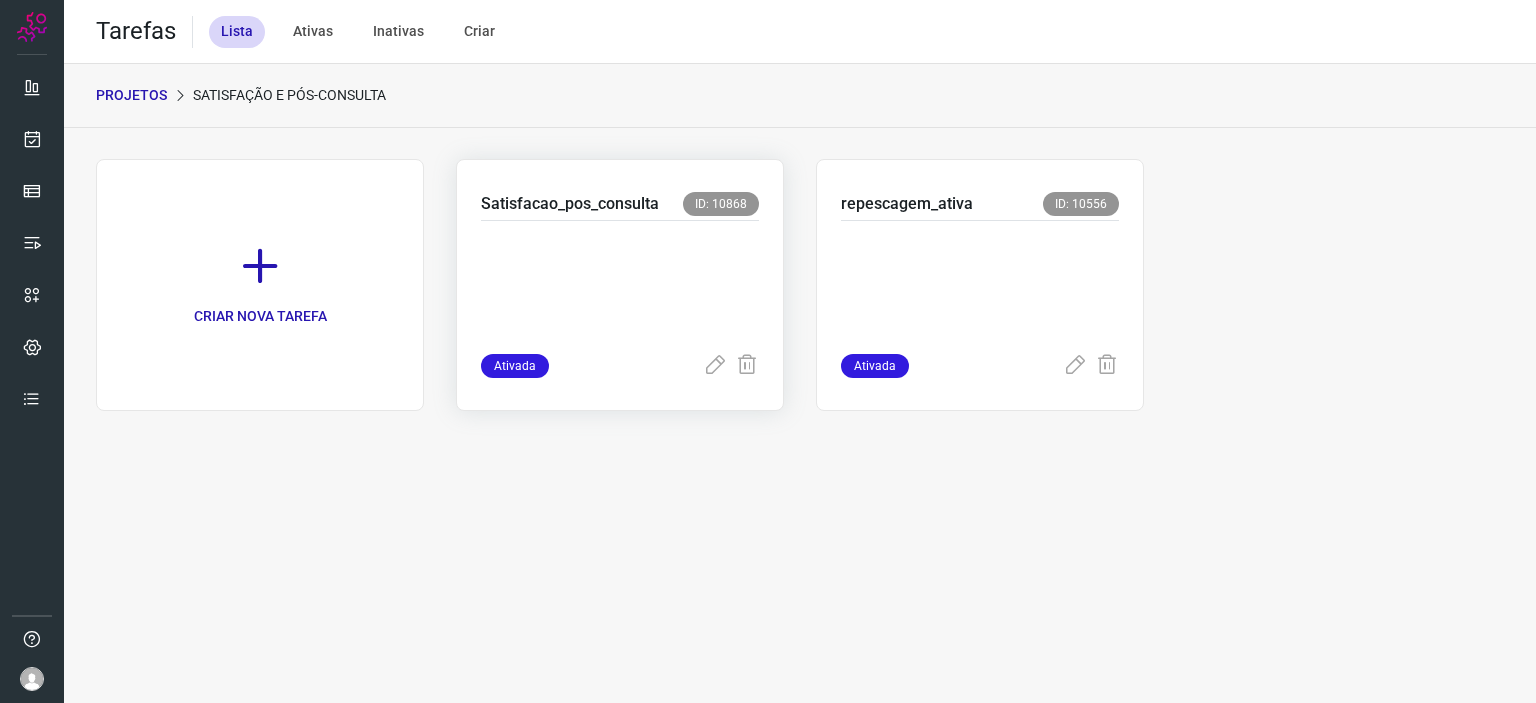 click at bounding box center (620, 283) 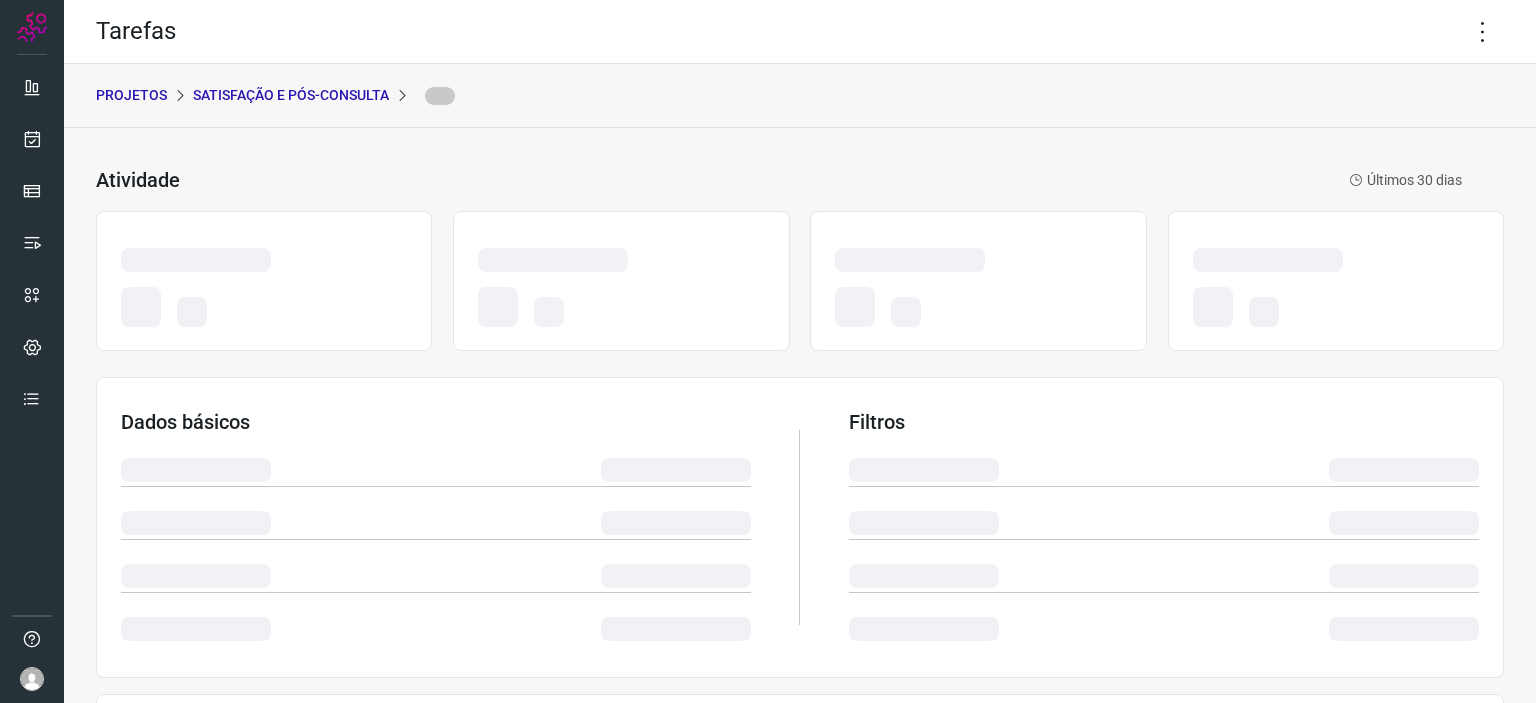 click on "PROJETOS  Satisfação e Pós-Consulta" at bounding box center (800, 96) 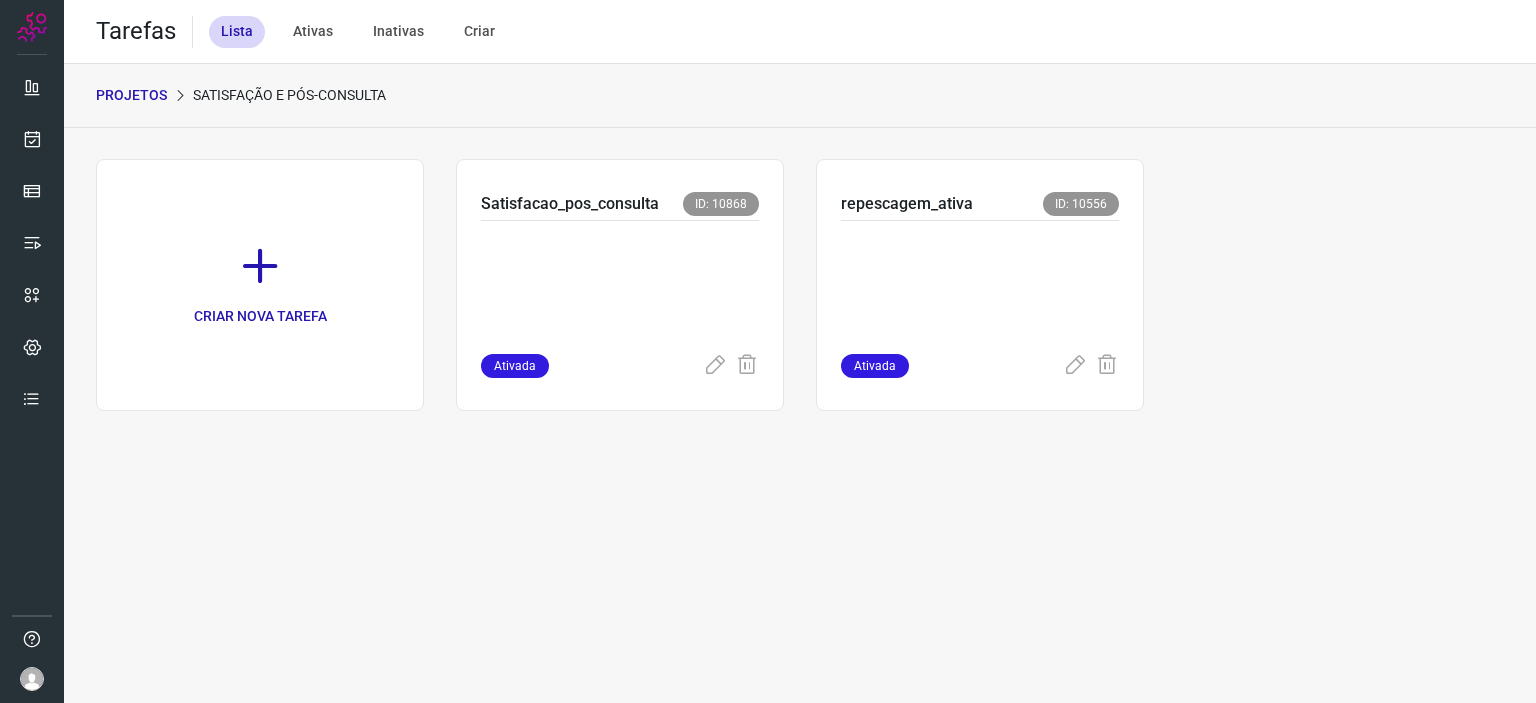 click on "PROJETOS" at bounding box center [131, 95] 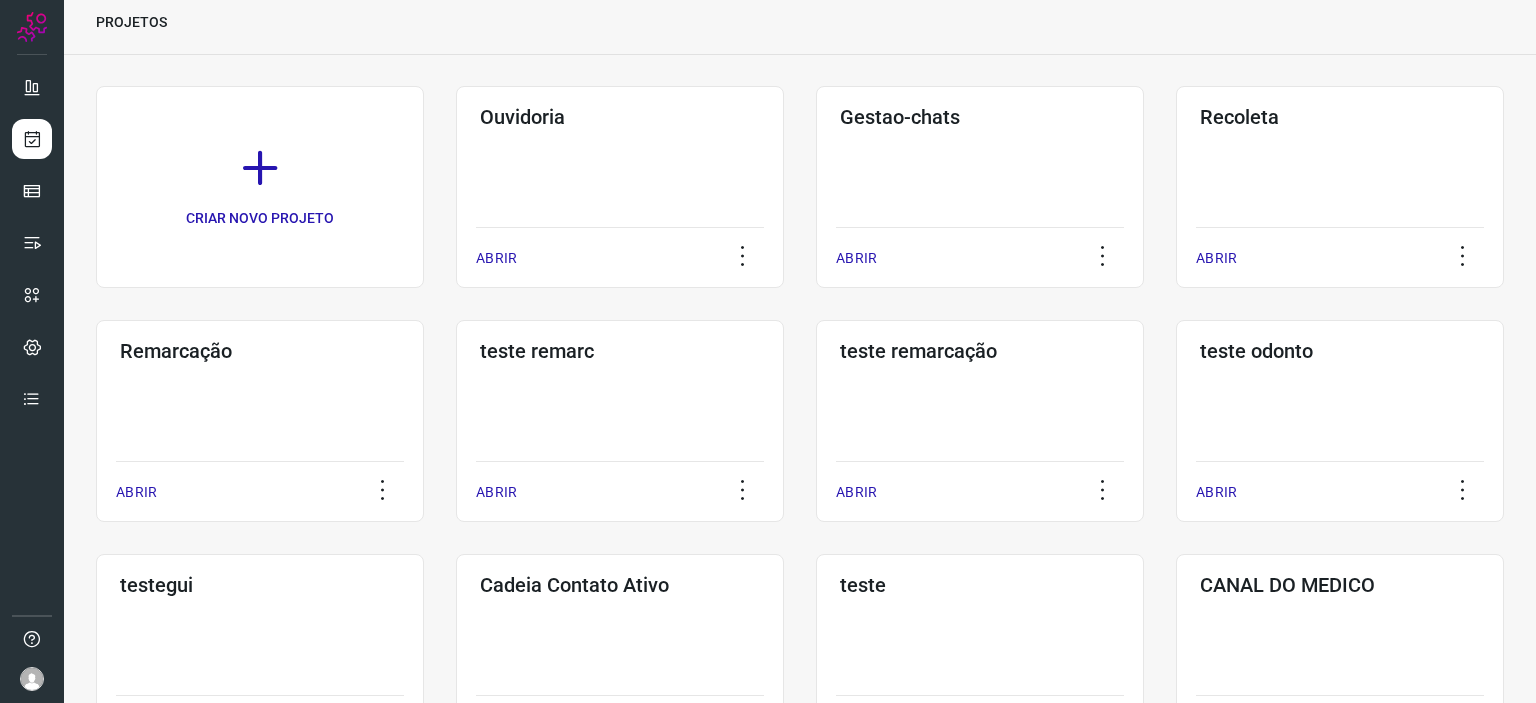 scroll, scrollTop: 44, scrollLeft: 0, axis: vertical 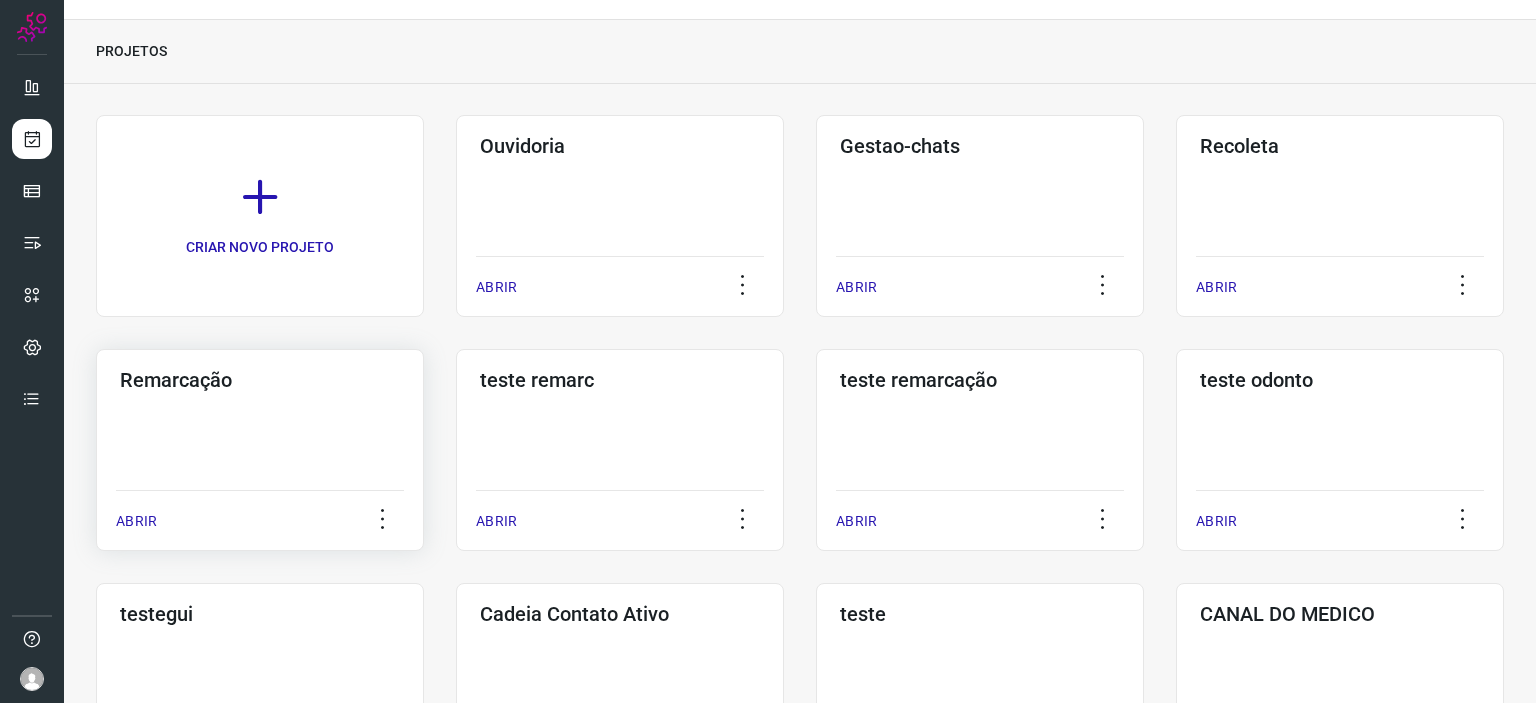 click on "Remarcação  ABRIR" 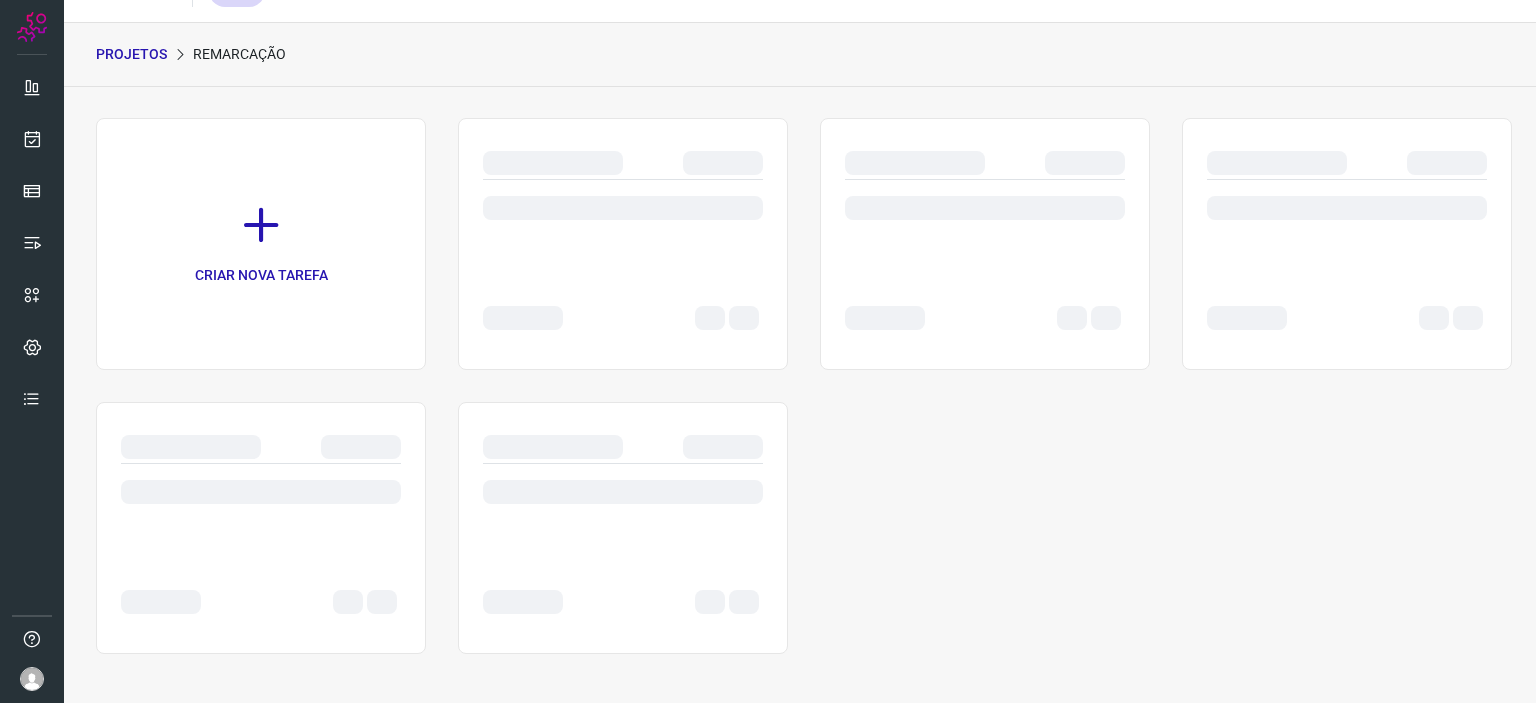 scroll, scrollTop: 0, scrollLeft: 0, axis: both 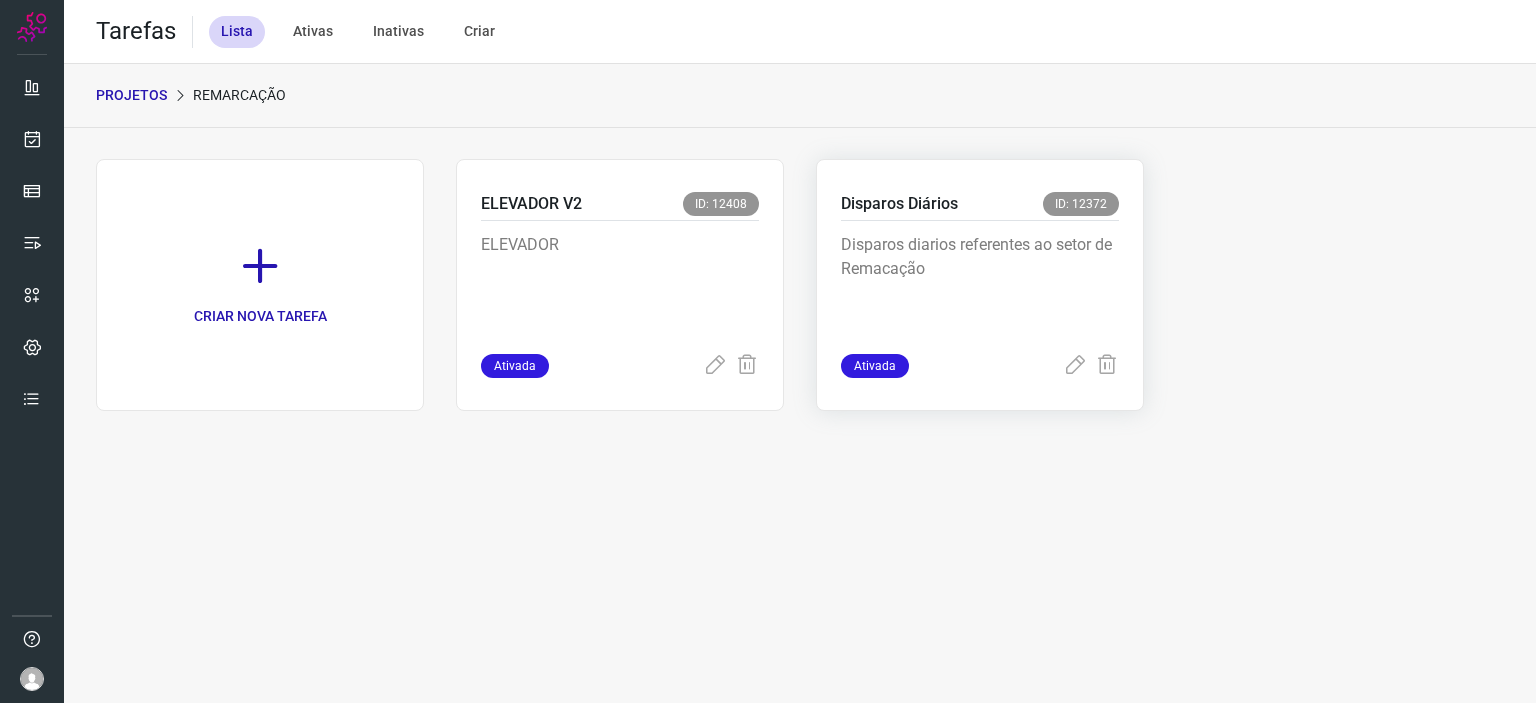 click on "Disparos diarios referentes ao setor de Remacação" at bounding box center (980, 283) 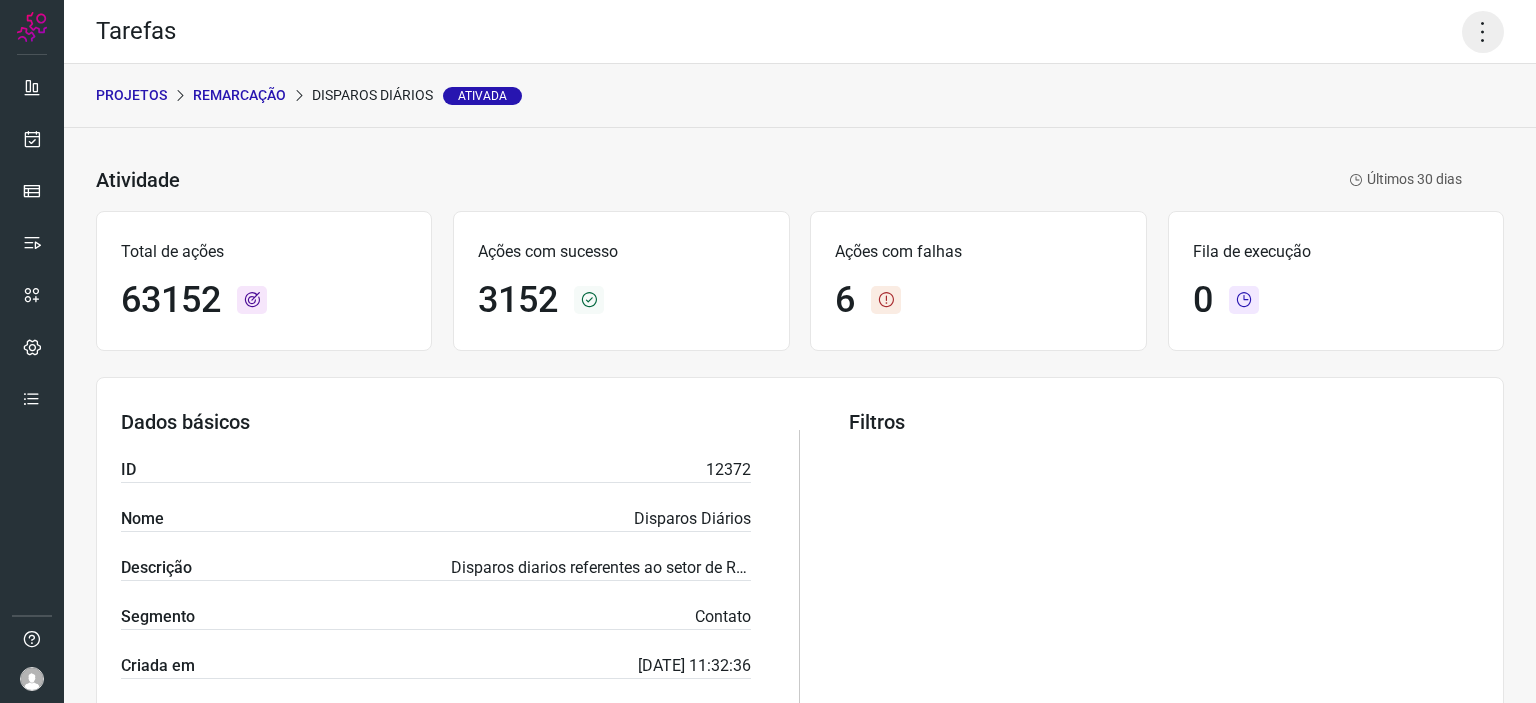 click 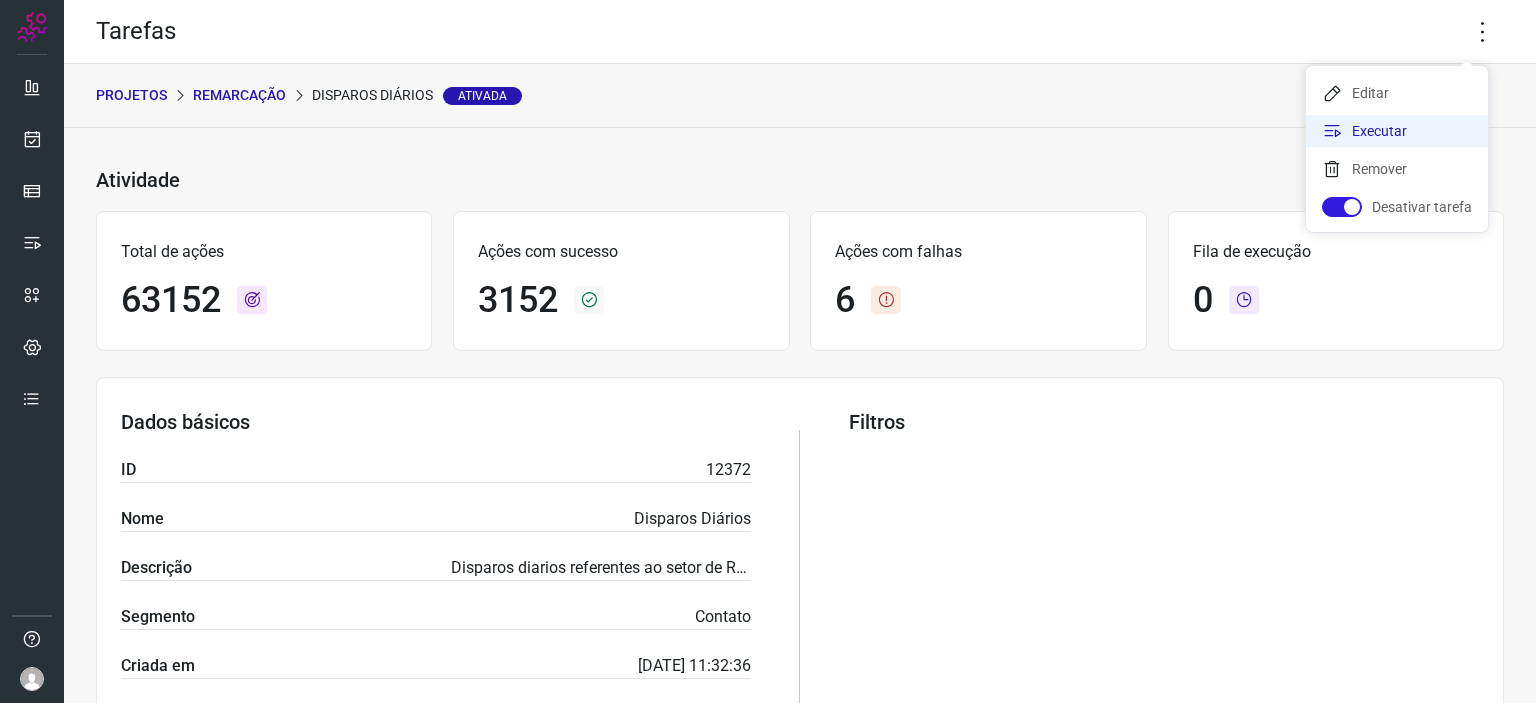 click 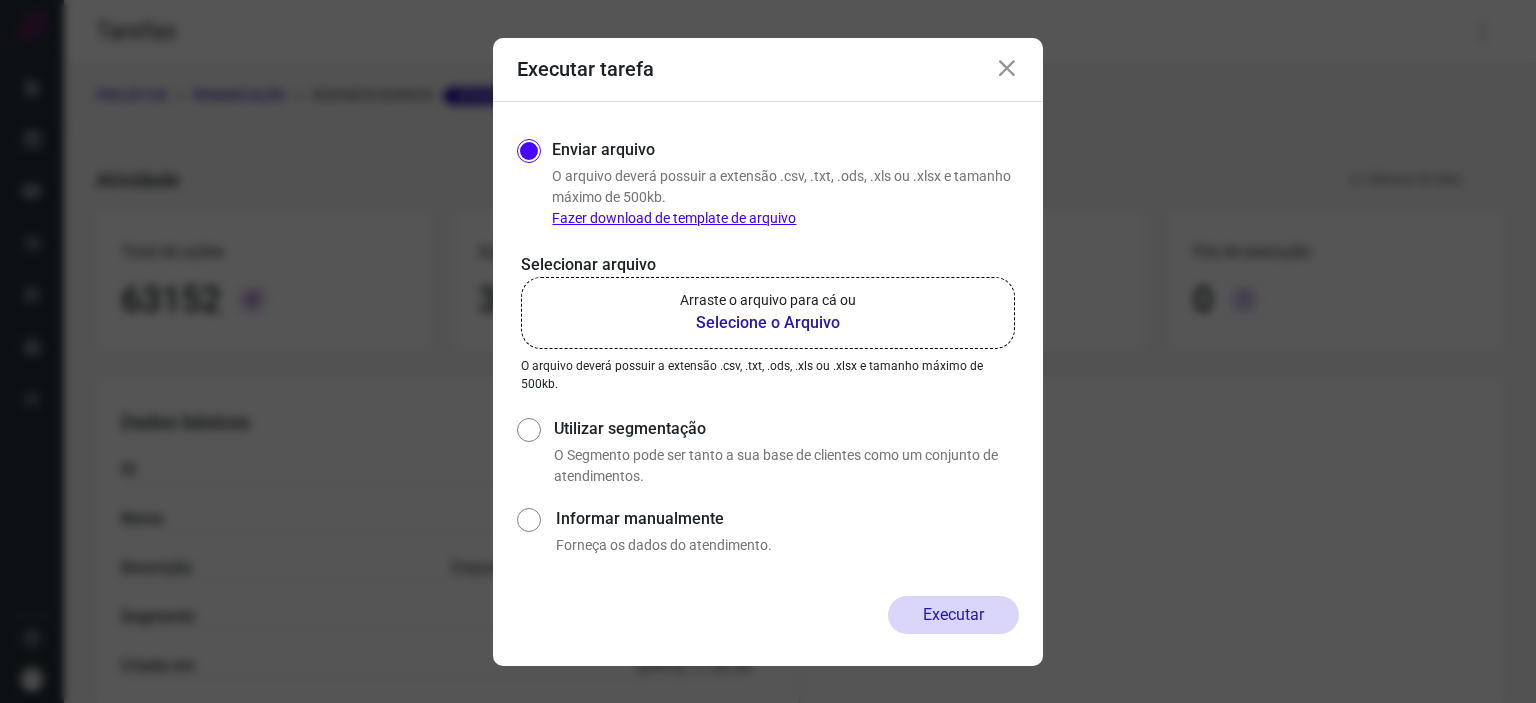 click on "Selecione o Arquivo" at bounding box center (768, 323) 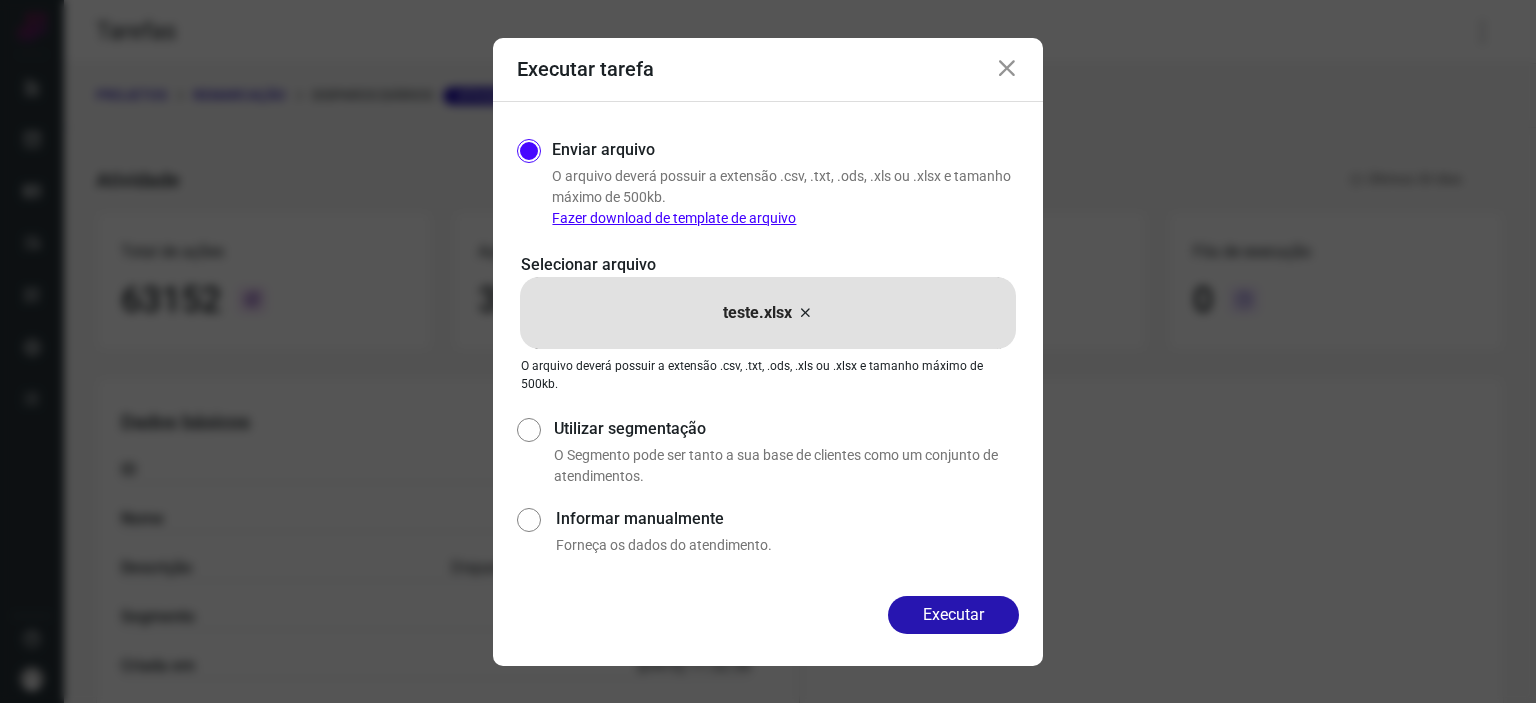click on "Executar tarefa" at bounding box center [768, 70] 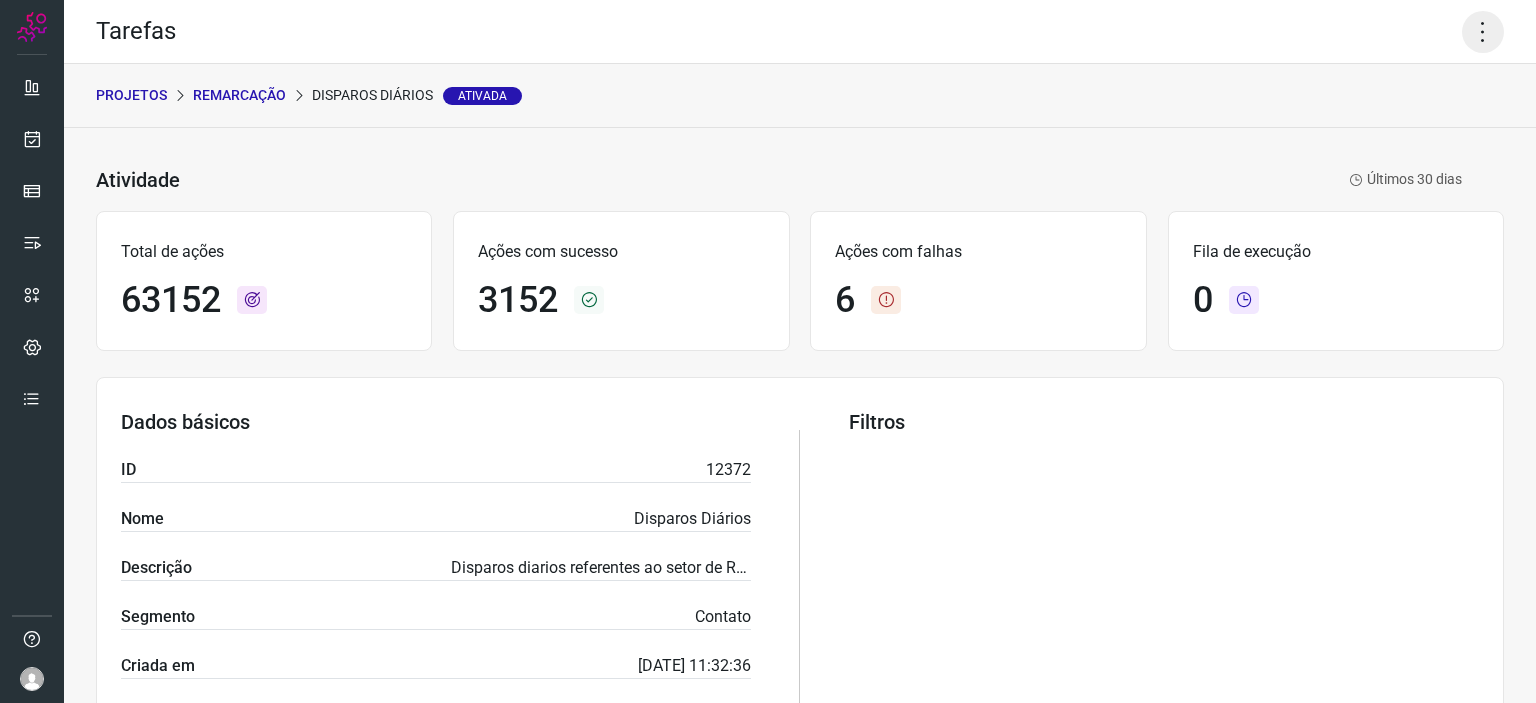 click 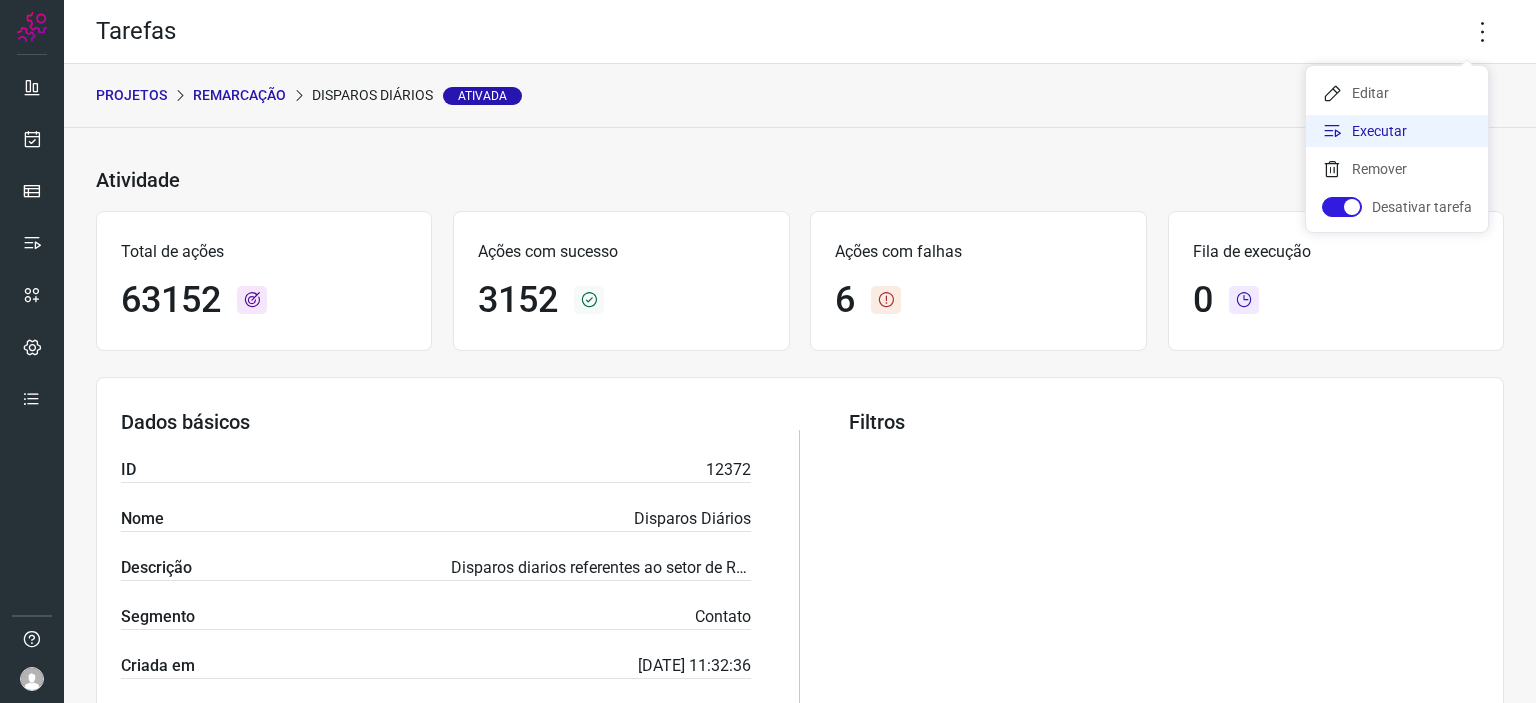 click on "Executar" 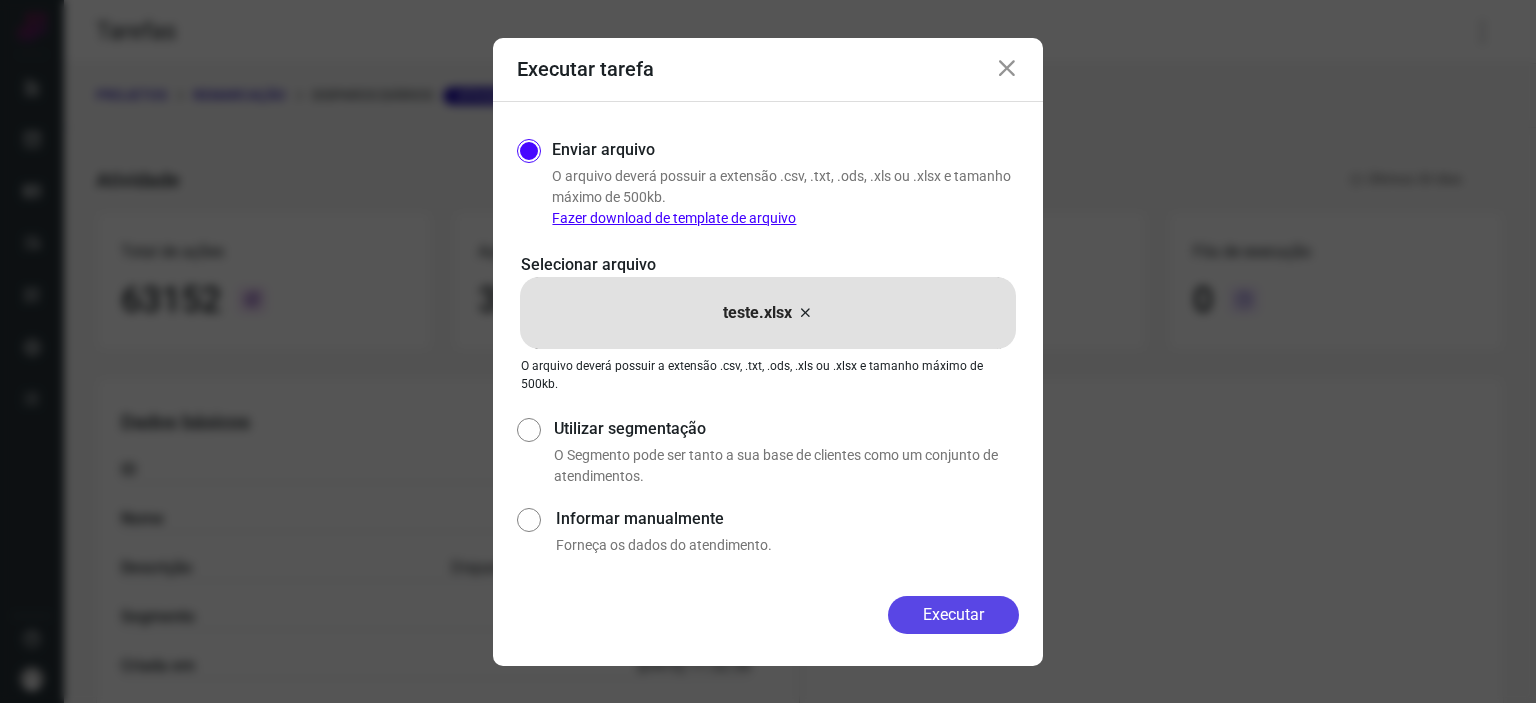 click on "Executar" at bounding box center [953, 615] 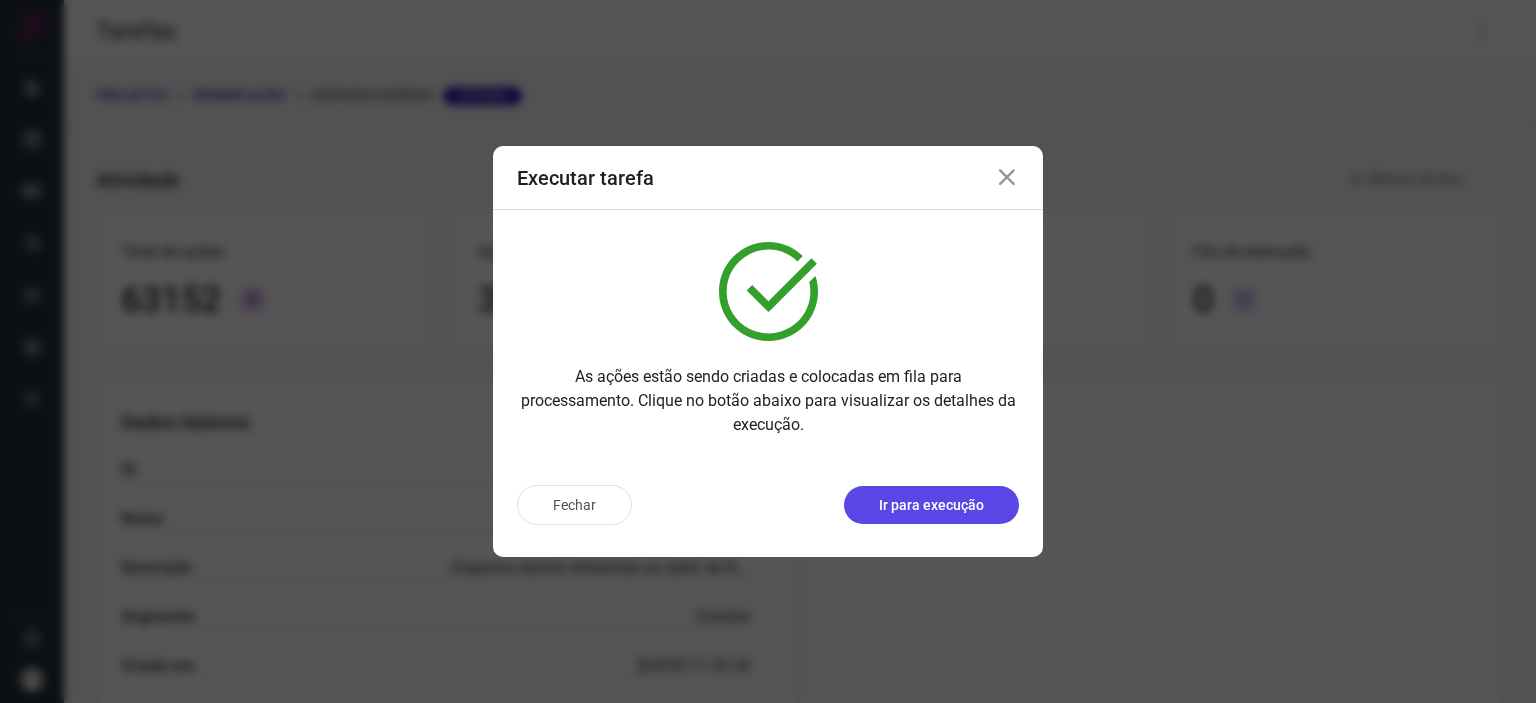 click on "Ir para execução" at bounding box center [931, 505] 